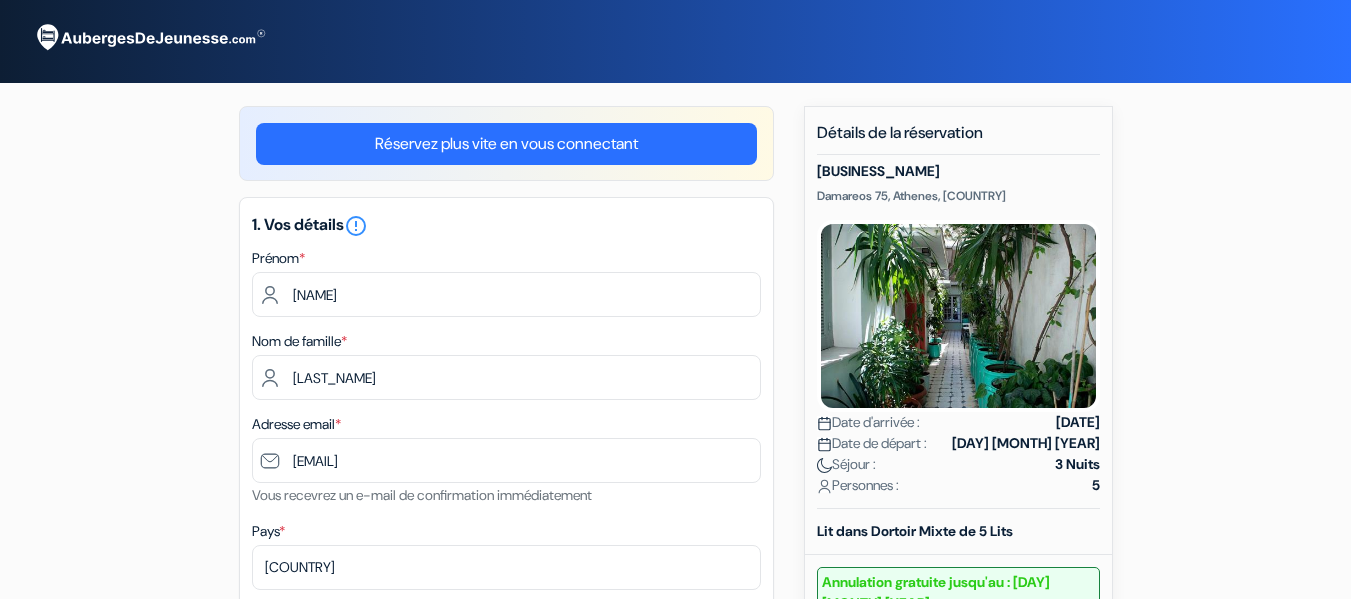 scroll, scrollTop: 200, scrollLeft: 0, axis: vertical 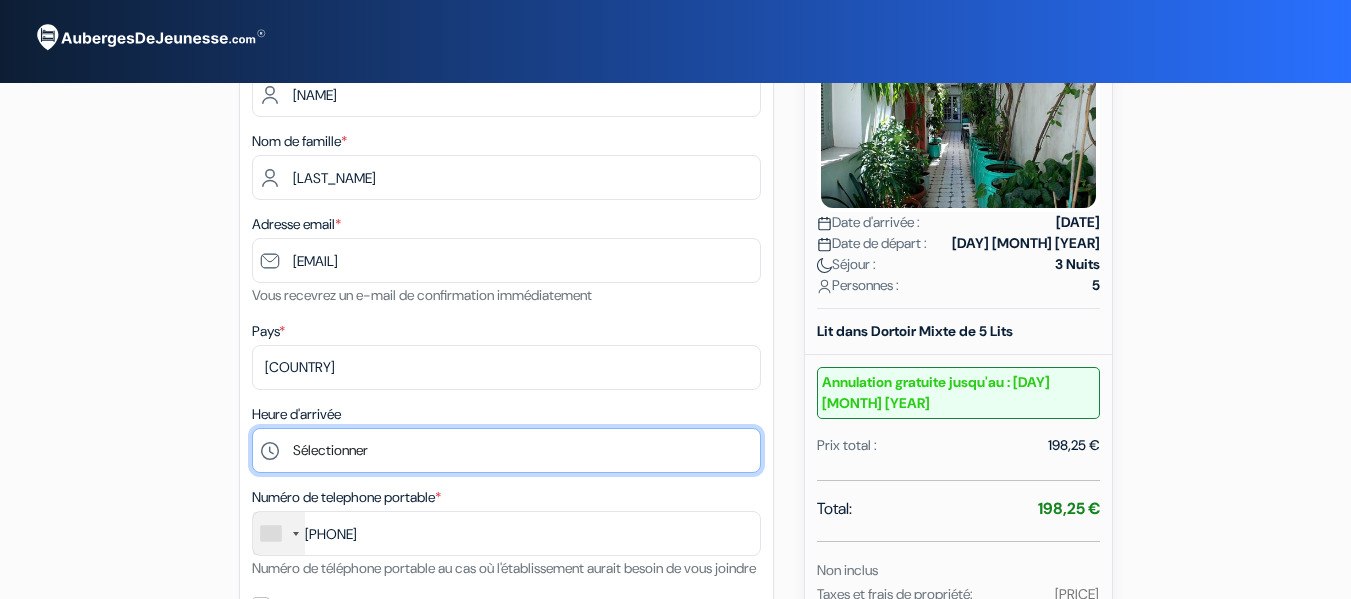 click on "Sélectionner
12:00
13:00
14:00
15:00
16:00
17:00
18:00
19:00
20:00
21:00
22:00
23:00
0:00" at bounding box center [506, 450] 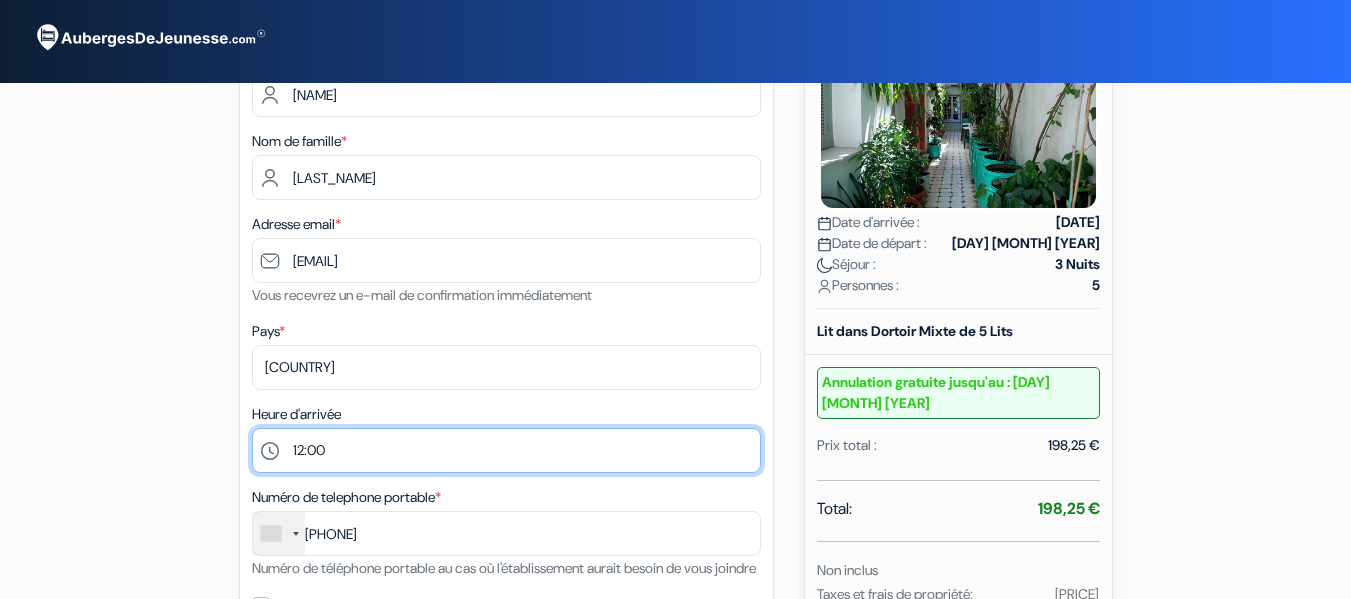click on "Sélectionner
12:00
13:00
14:00
15:00
16:00
17:00
18:00
19:00
20:00
21:00
22:00
23:00
0:00" at bounding box center (506, 450) 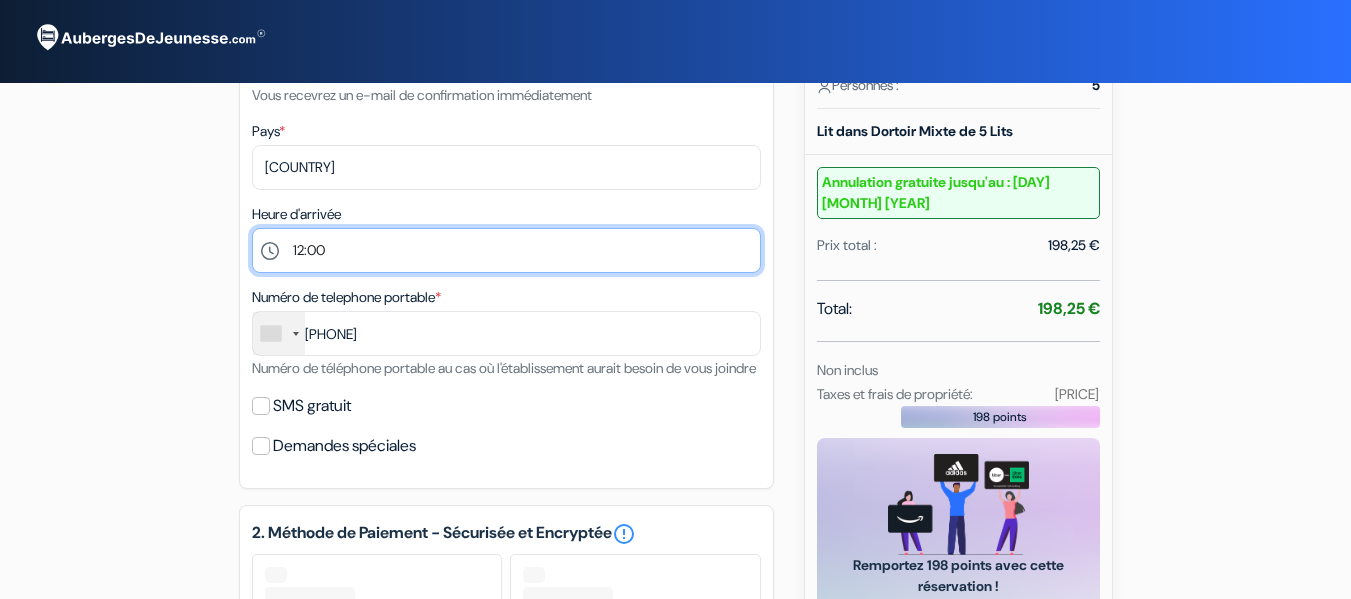 scroll, scrollTop: 500, scrollLeft: 0, axis: vertical 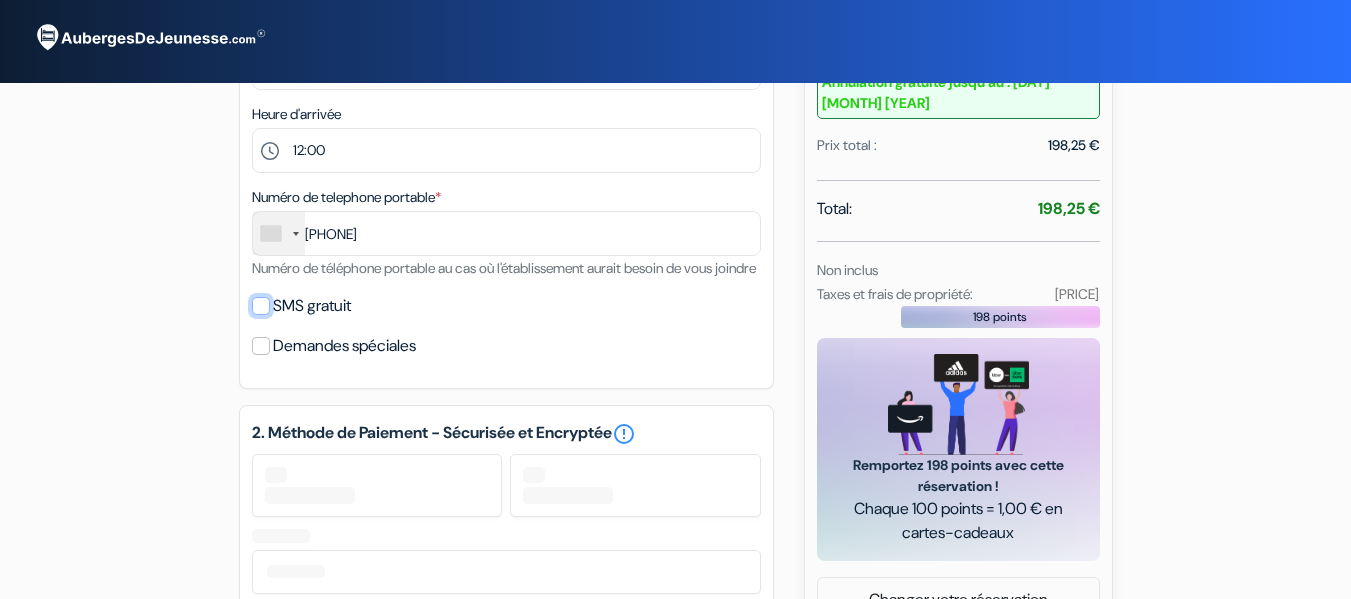 click on "SMS gratuit" at bounding box center [261, 306] 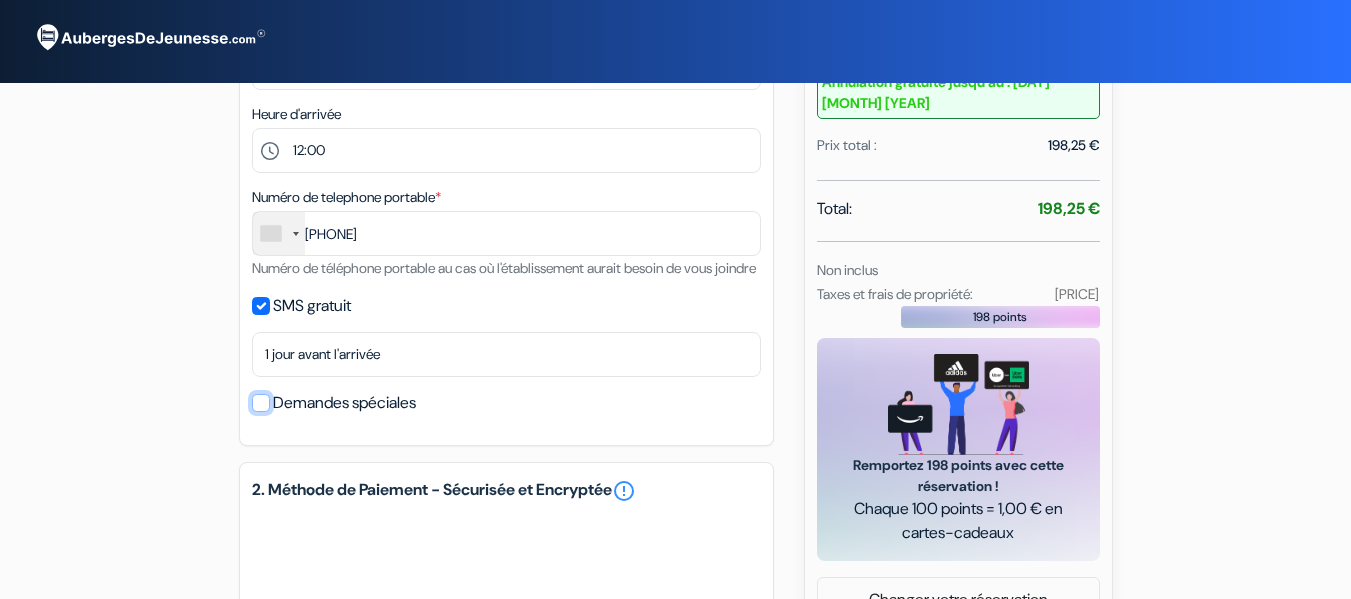 click on "Demandes spéciales" at bounding box center (261, 403) 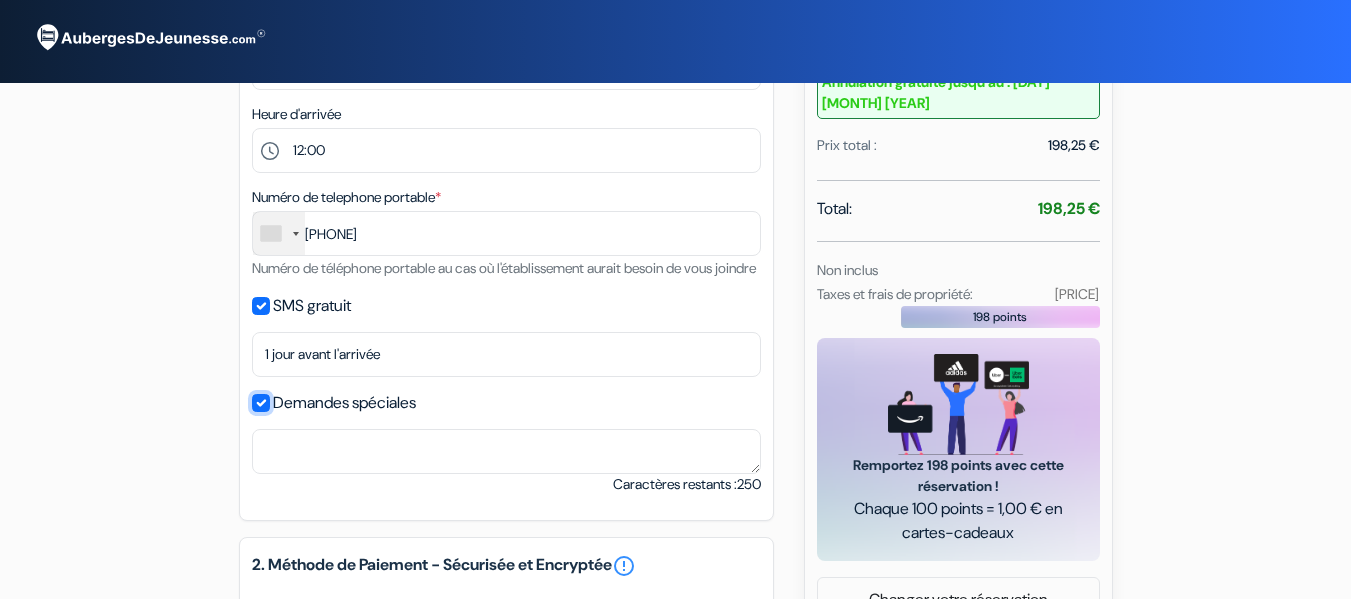 click on "Demandes spéciales" at bounding box center (261, 403) 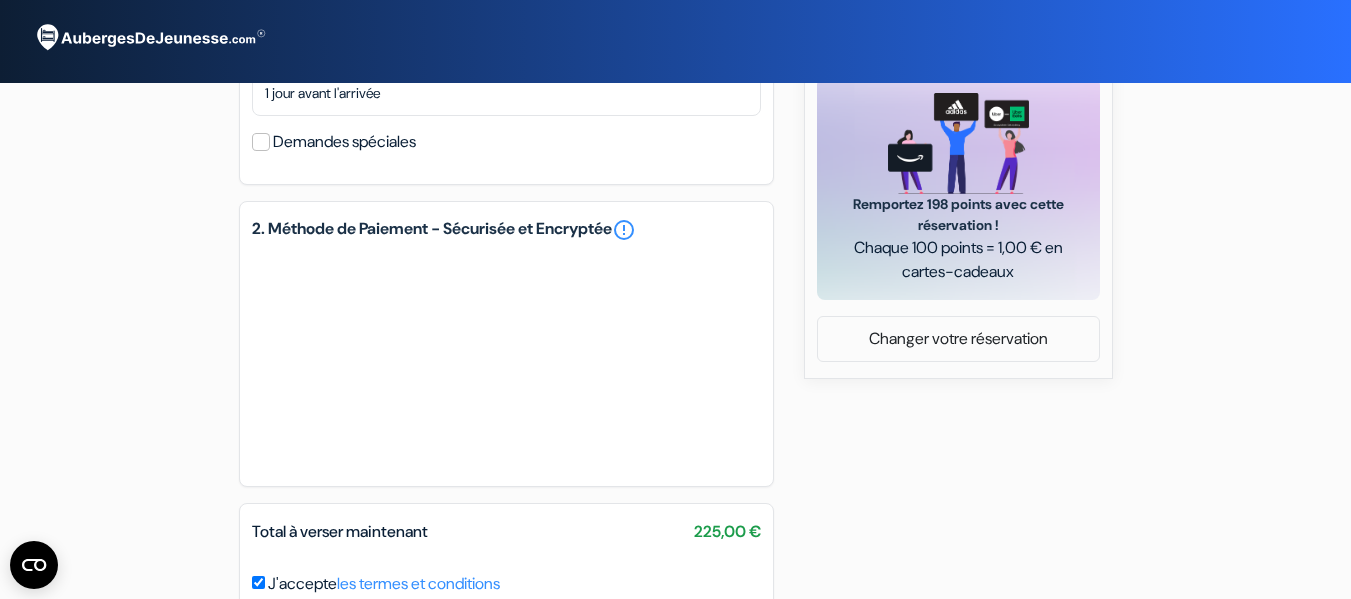 scroll, scrollTop: 661, scrollLeft: 0, axis: vertical 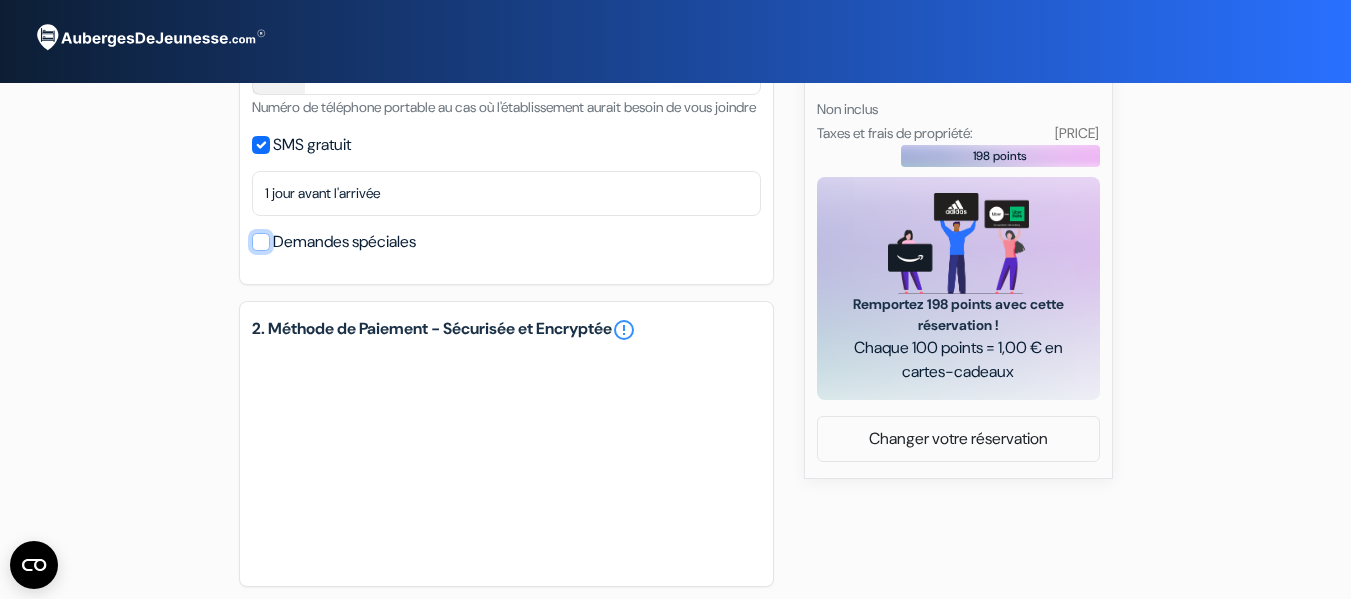 click on "Demandes spéciales" at bounding box center [261, 242] 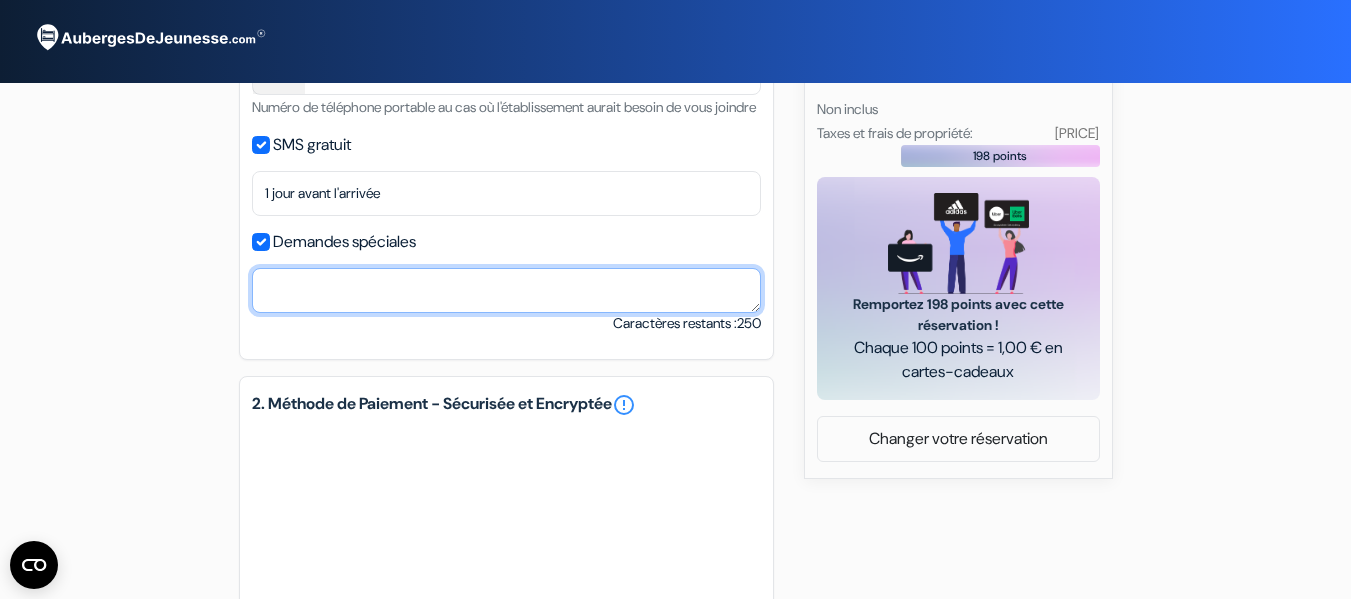 click at bounding box center (506, 290) 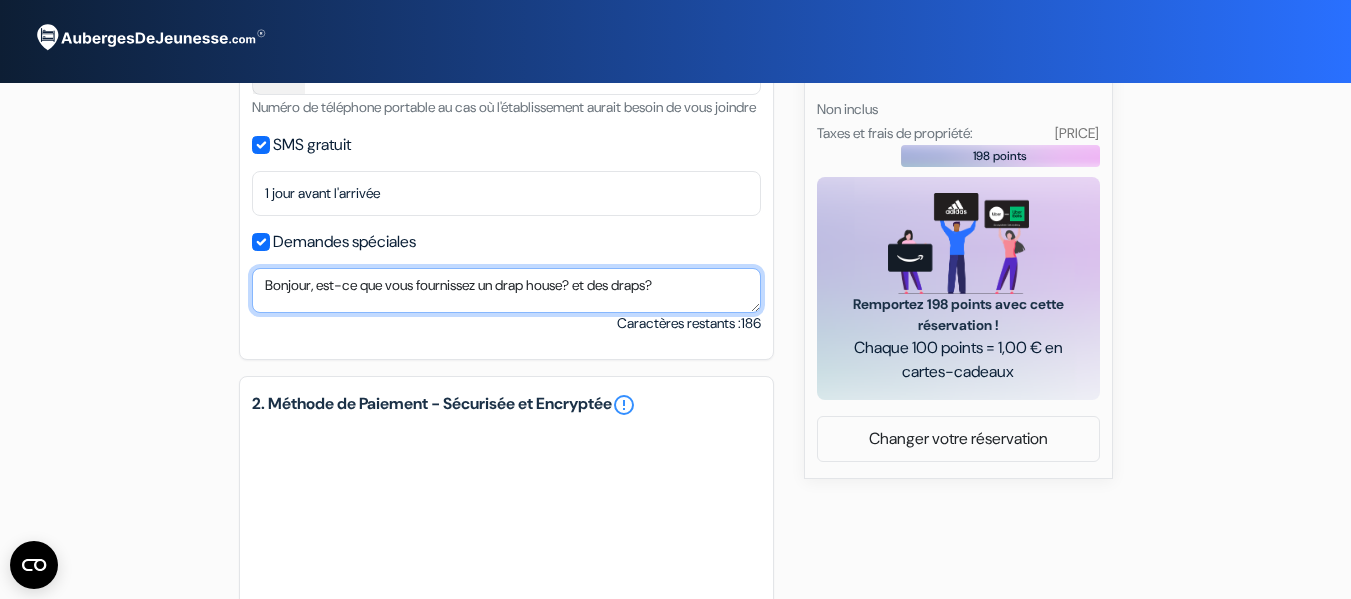 scroll, scrollTop: 24, scrollLeft: 0, axis: vertical 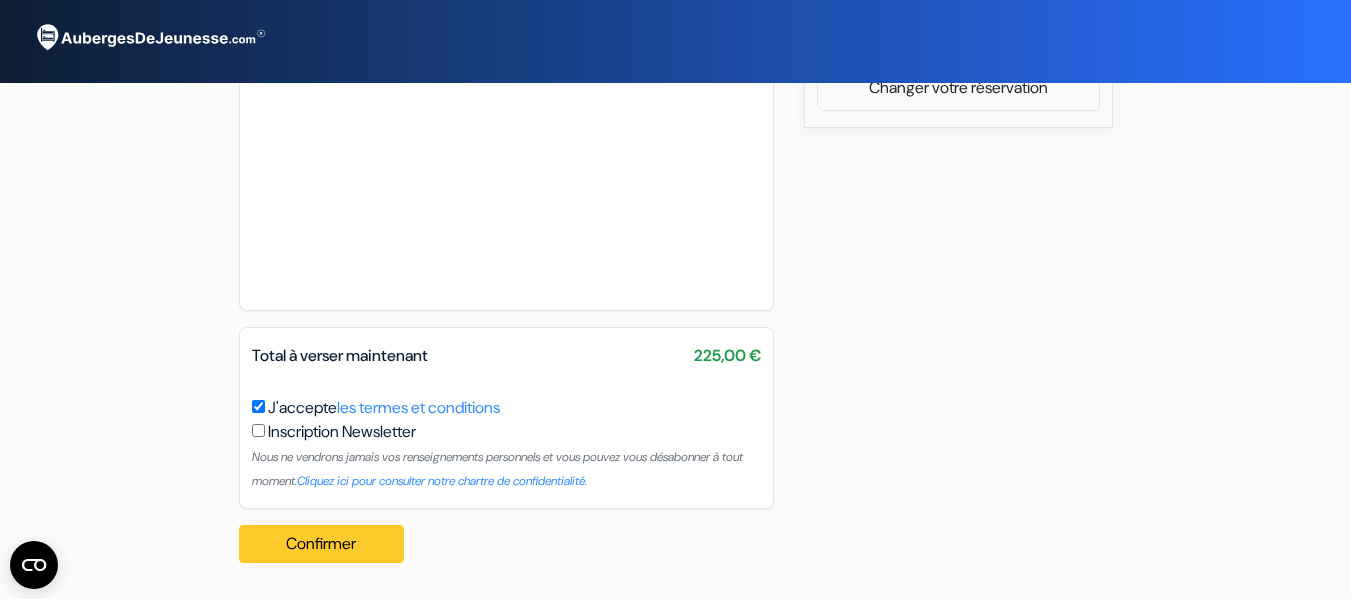 type on "Bonjour,
est-ce que vous fournissez un drap house? et des draps?
Merci." 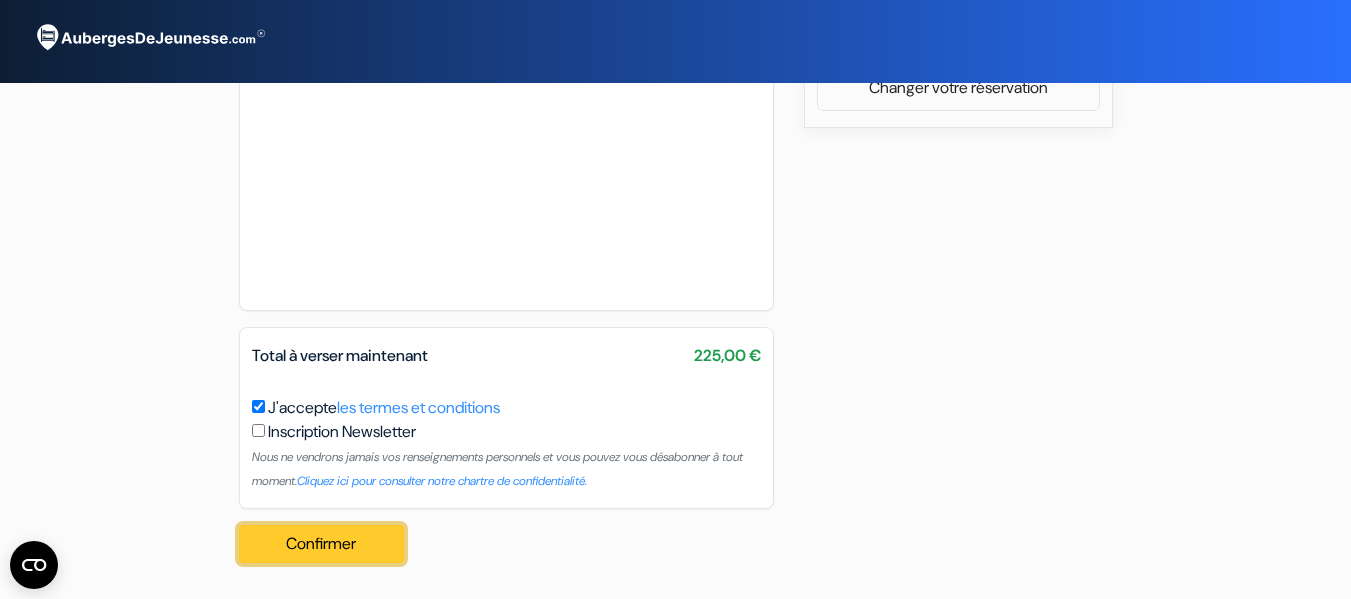click on "Confirmer
Loading..." at bounding box center [322, 544] 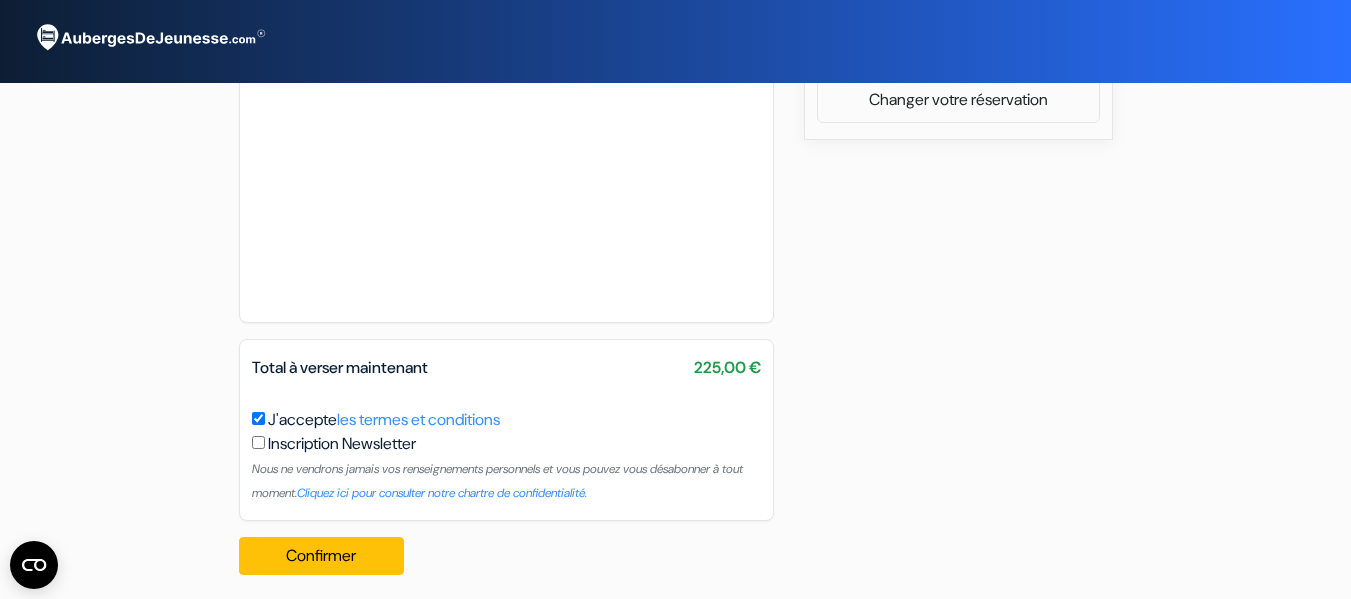 scroll, scrollTop: 1036, scrollLeft: 0, axis: vertical 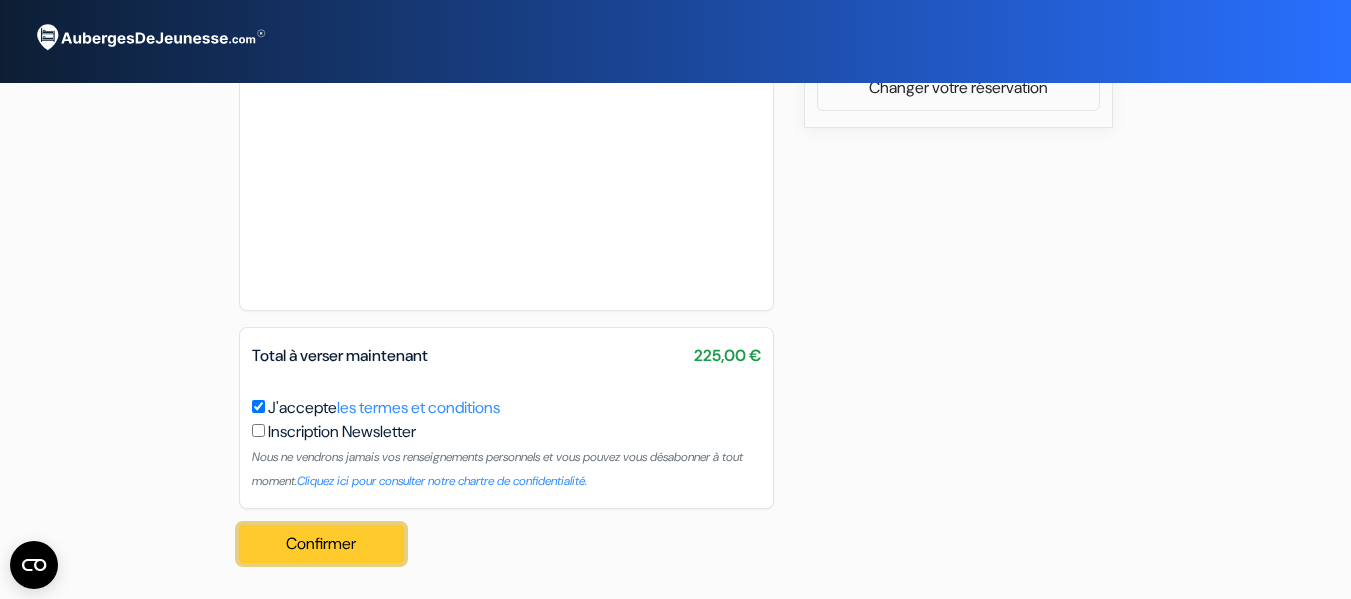 click on "Confirmer
Loading..." at bounding box center (322, 544) 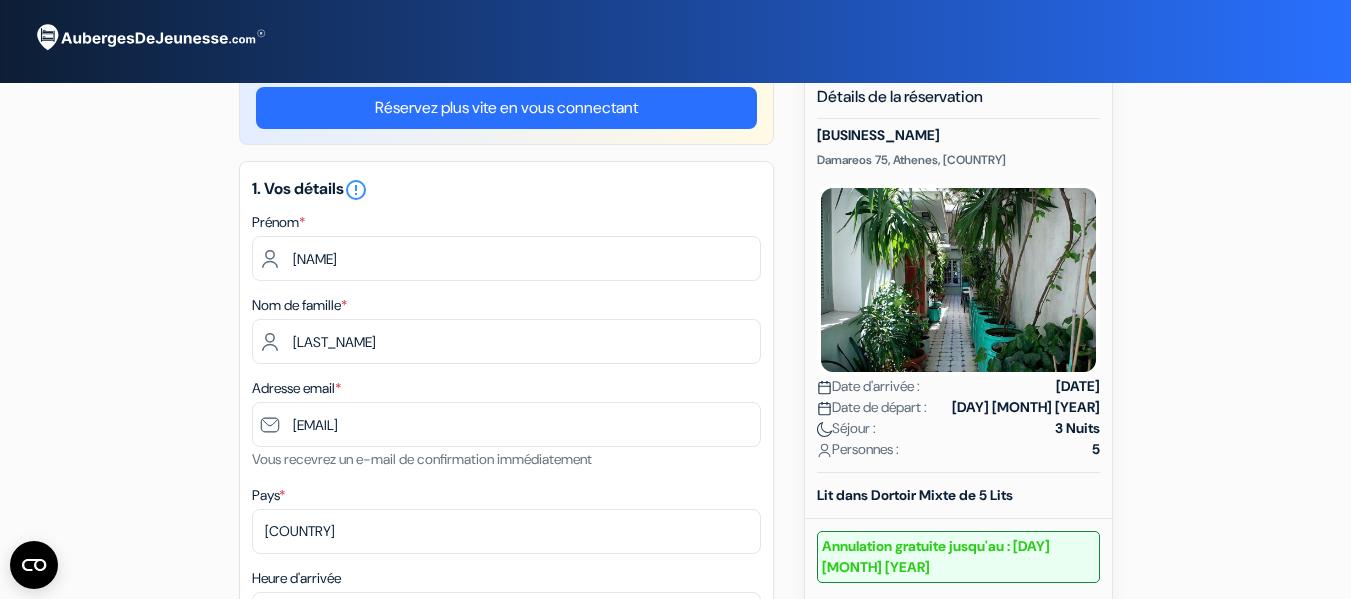scroll, scrollTop: 0, scrollLeft: 0, axis: both 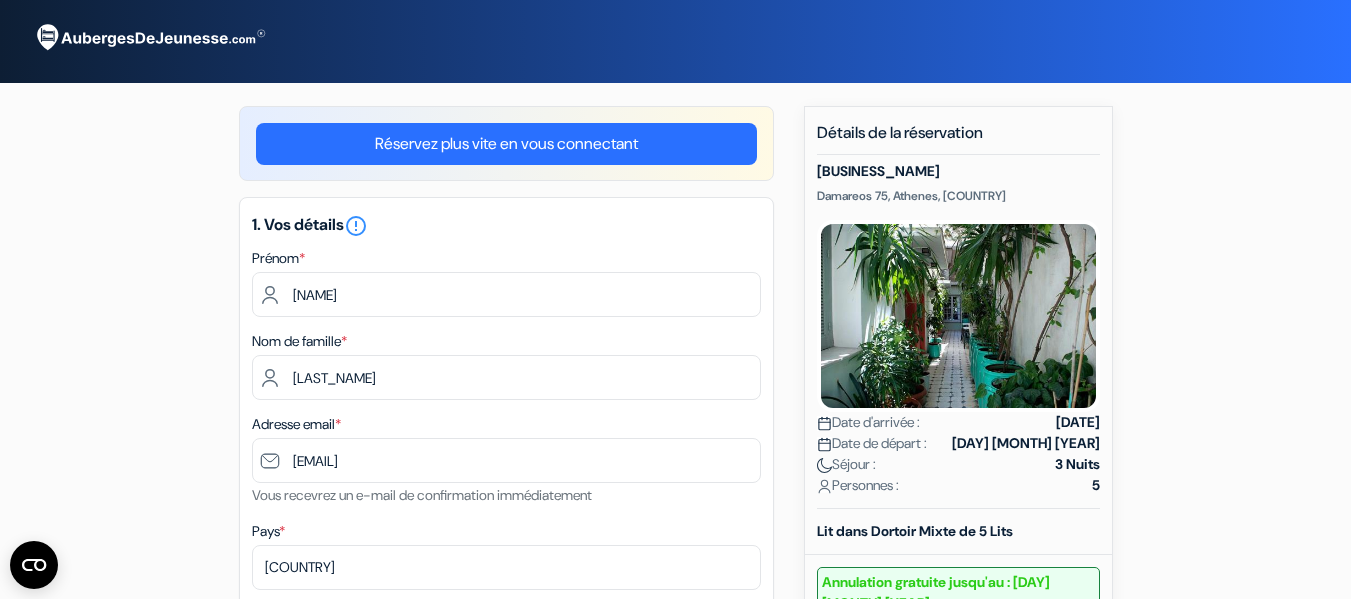 click on "Détails de la réservation" at bounding box center [958, 139] 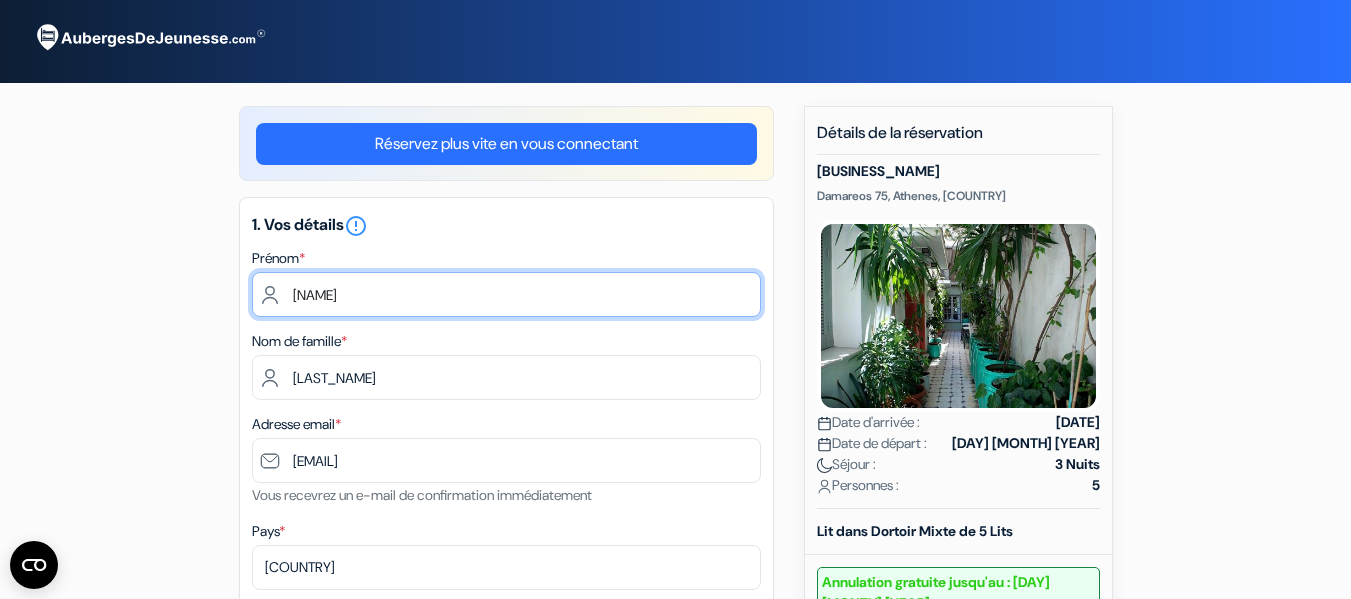 click on "[FIRST]" at bounding box center (506, 294) 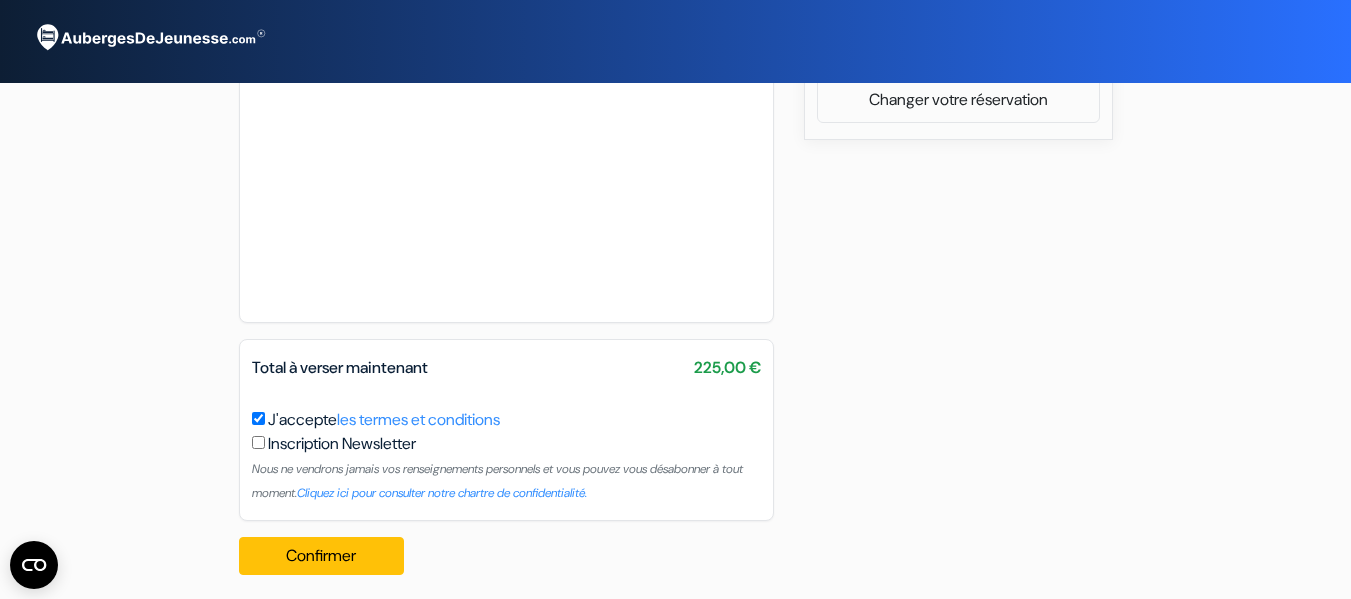 scroll, scrollTop: 1036, scrollLeft: 0, axis: vertical 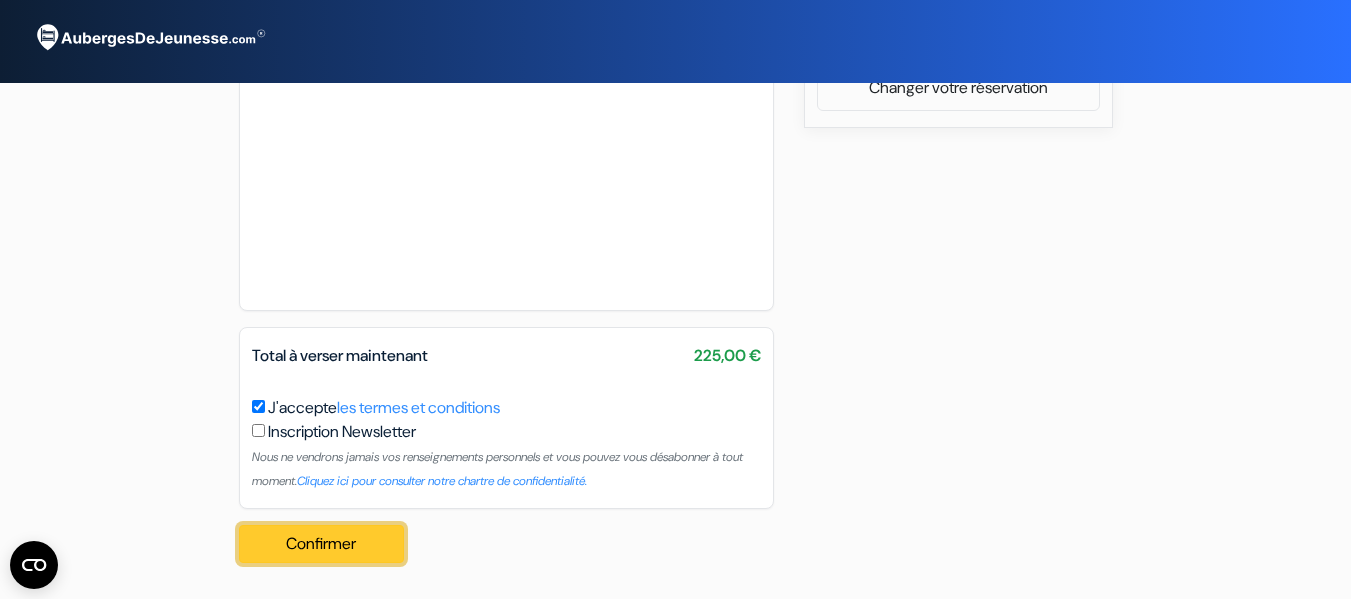 click on "Confirmer
Loading..." at bounding box center (322, 544) 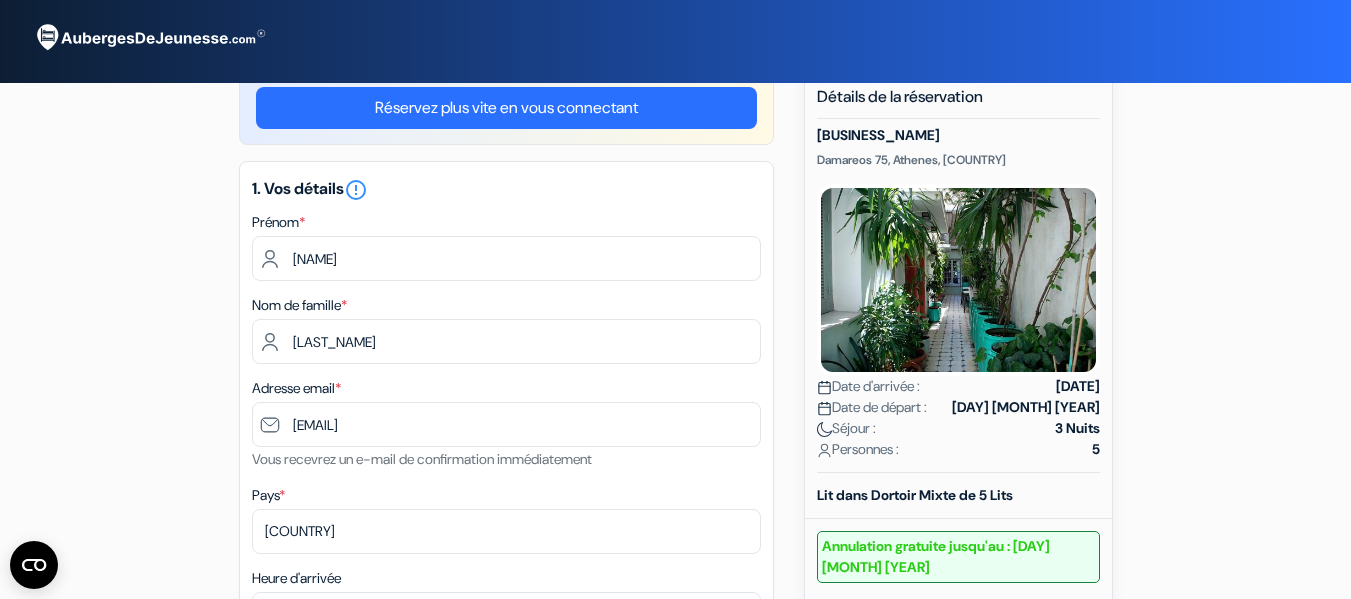 scroll, scrollTop: 0, scrollLeft: 0, axis: both 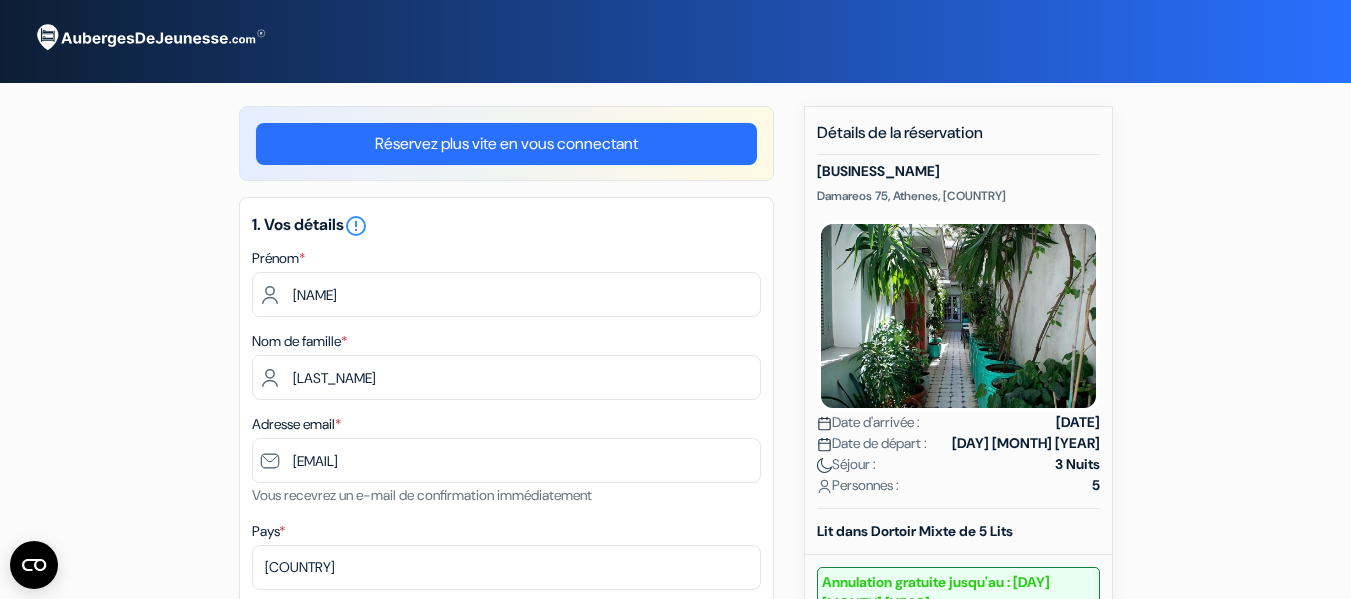 click on "Détails de la réservation" at bounding box center [958, 139] 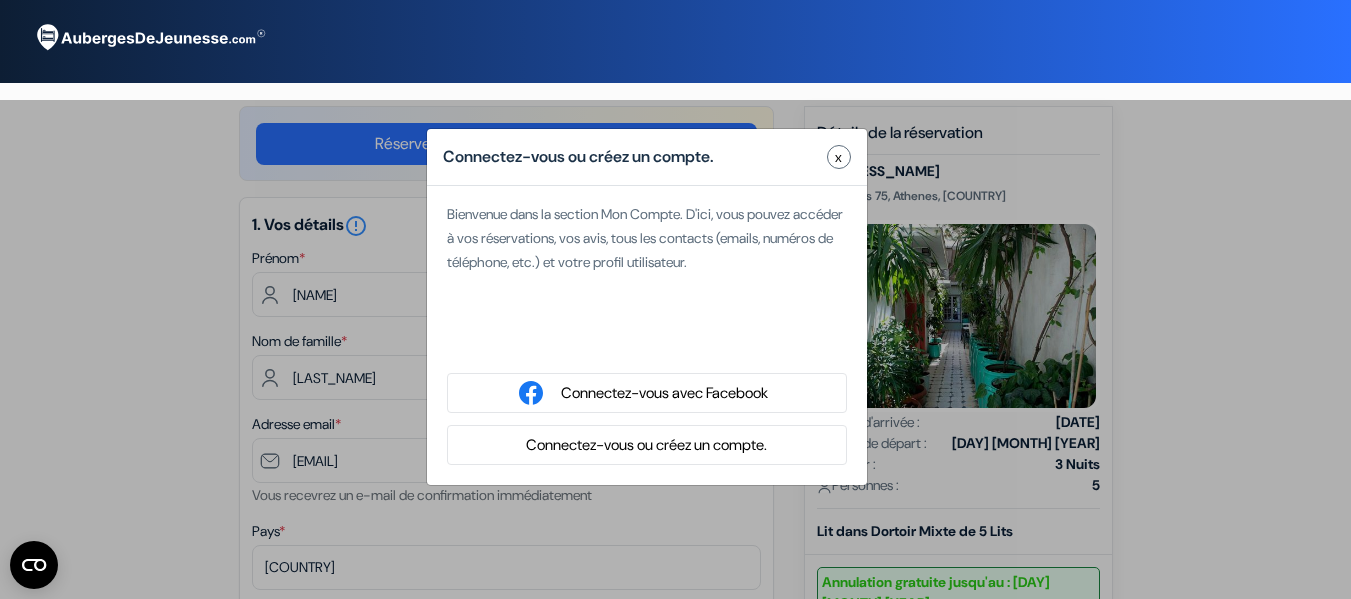 click on "x" at bounding box center (839, 157) 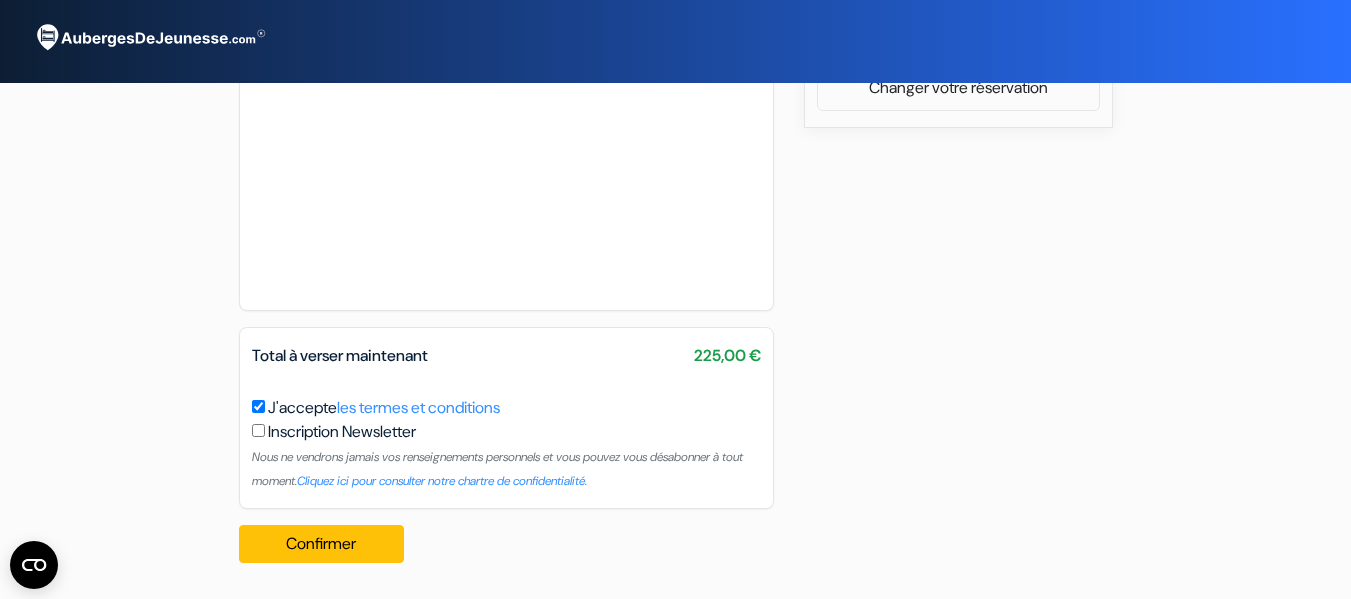 scroll, scrollTop: 736, scrollLeft: 0, axis: vertical 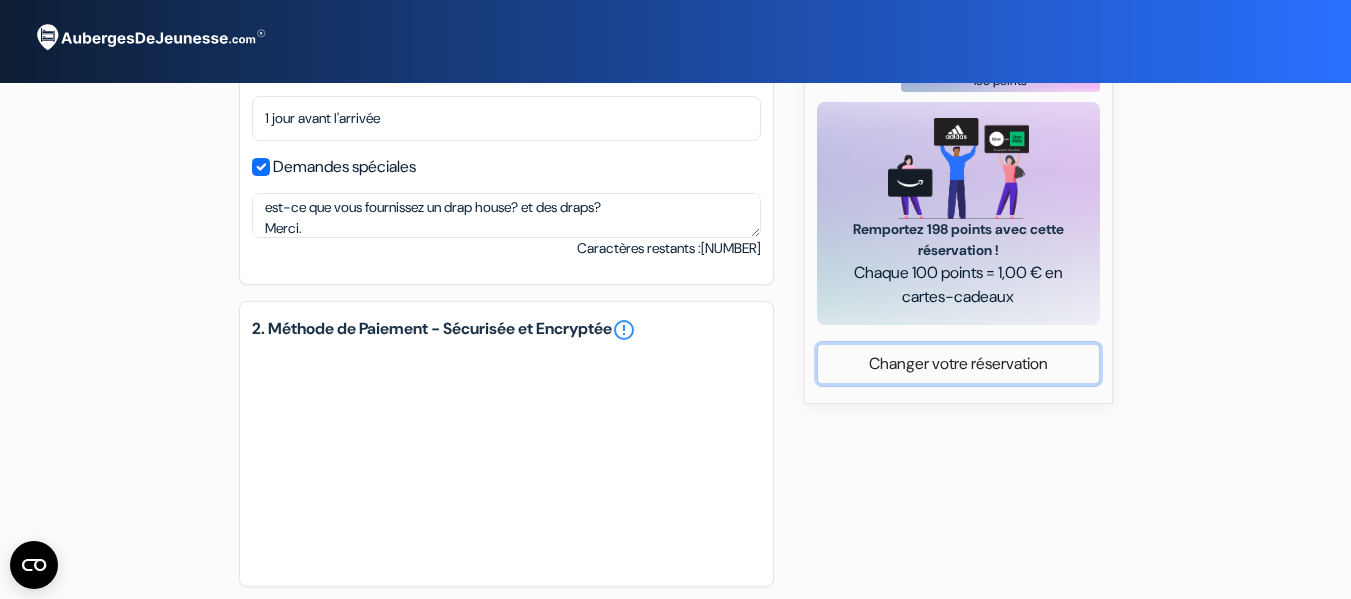 click on "Changer votre réservation" at bounding box center [958, 364] 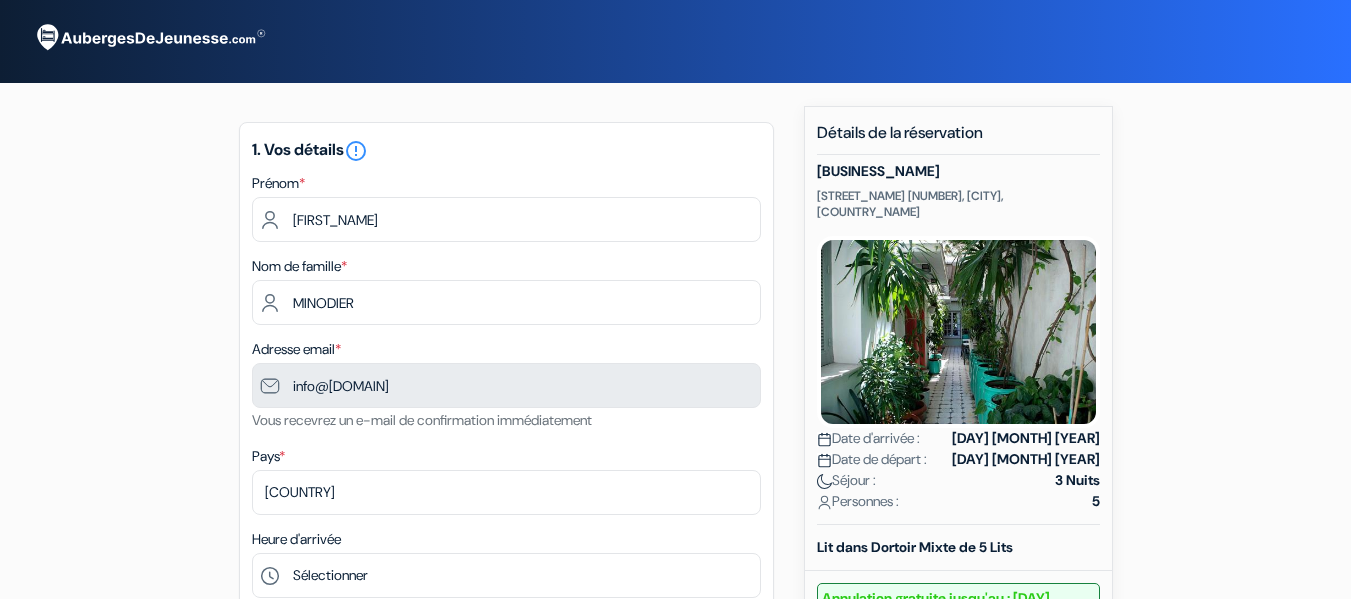 scroll, scrollTop: 0, scrollLeft: 0, axis: both 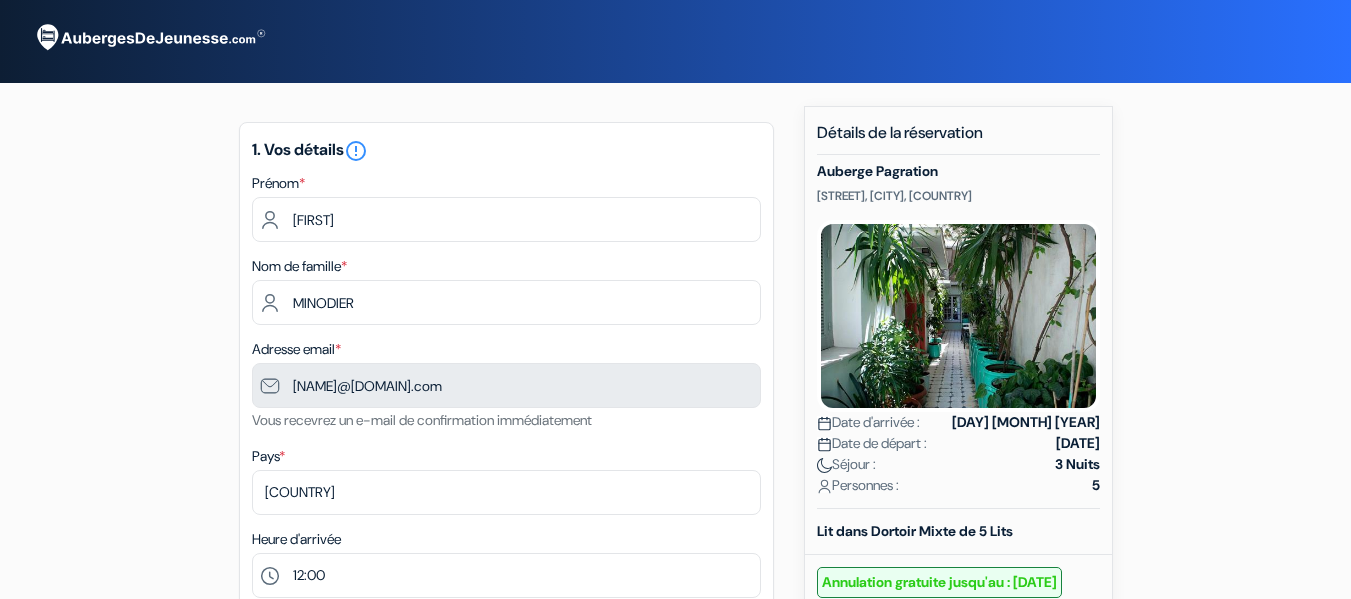 select on "12" 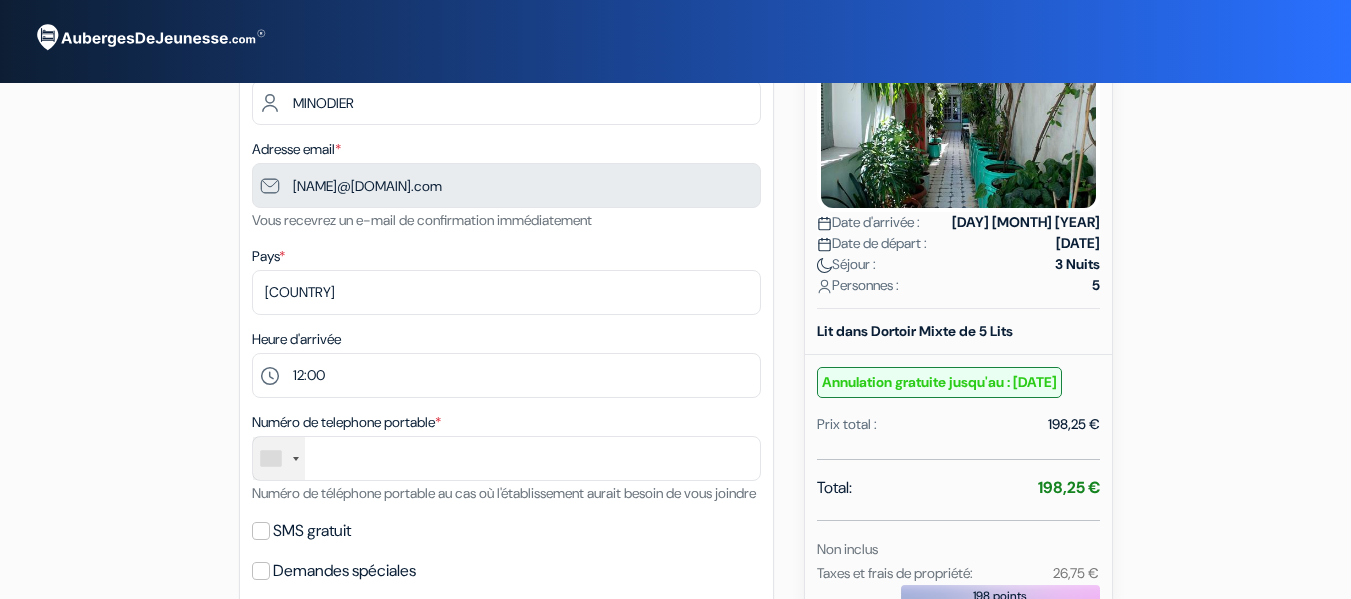 scroll, scrollTop: 200, scrollLeft: 0, axis: vertical 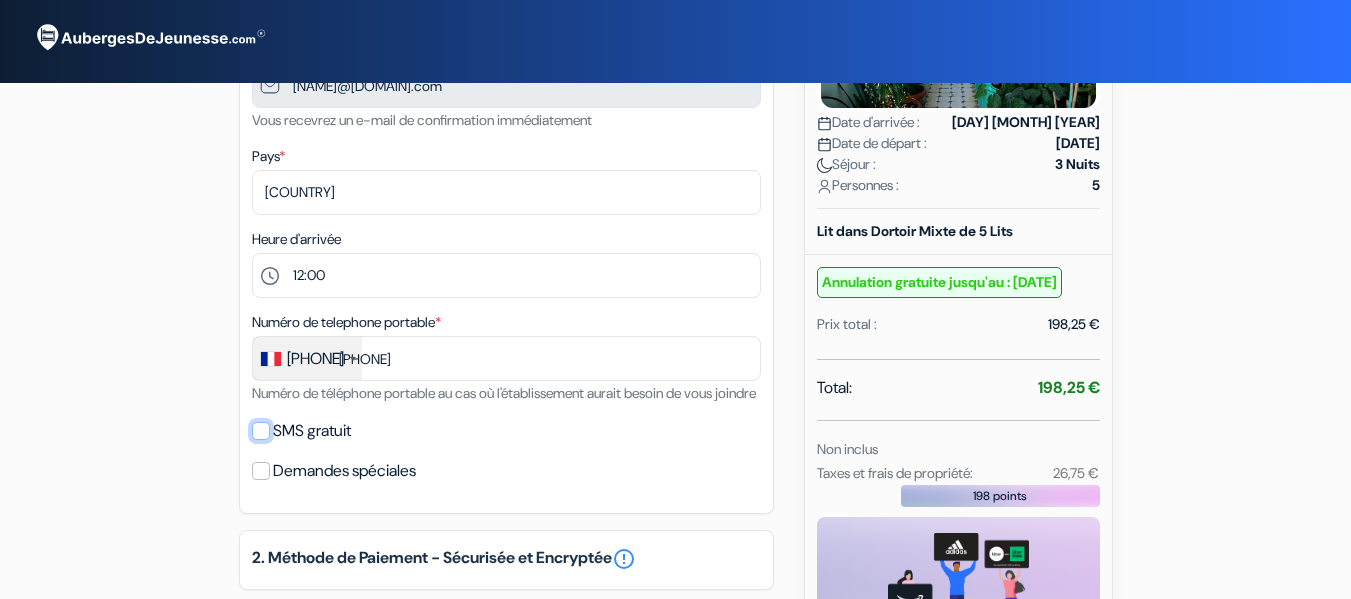 click on "SMS gratuit" at bounding box center (261, 431) 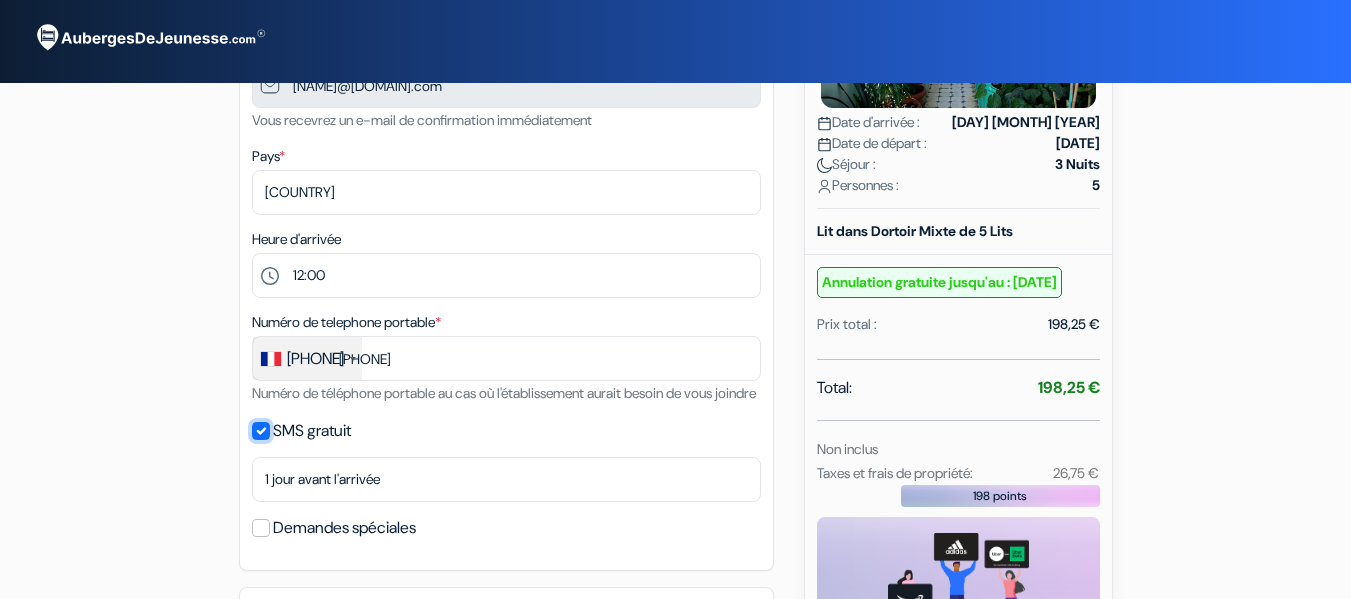 scroll, scrollTop: 400, scrollLeft: 0, axis: vertical 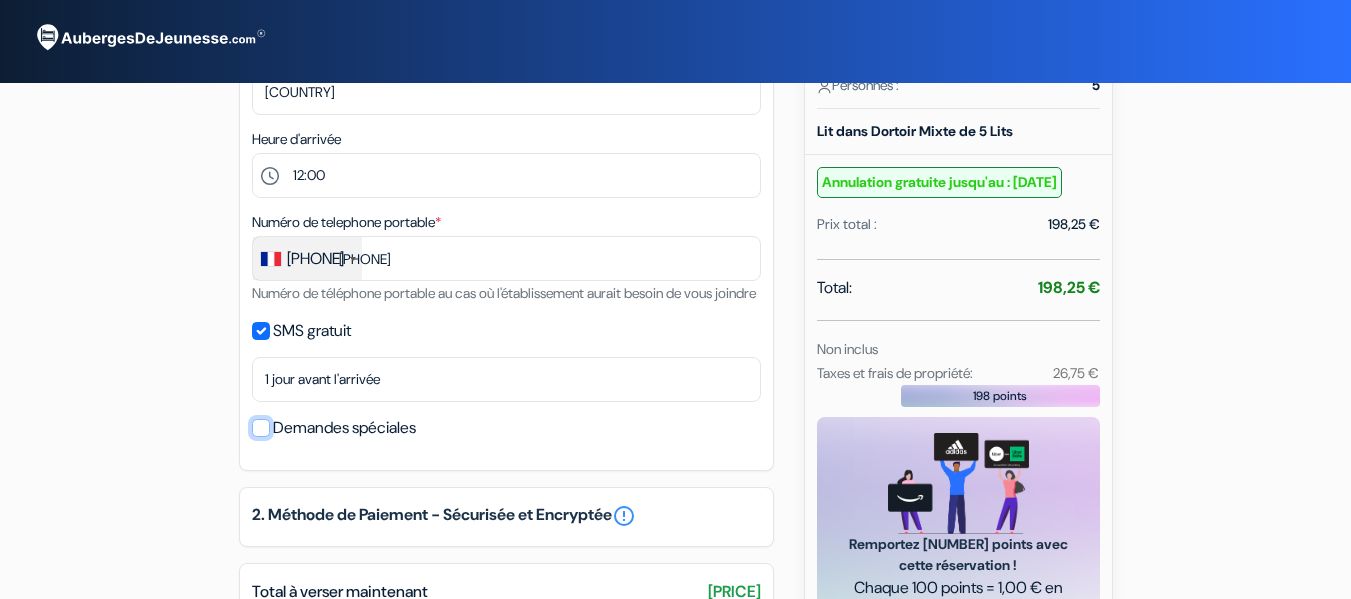 click on "Demandes spéciales" at bounding box center [261, 428] 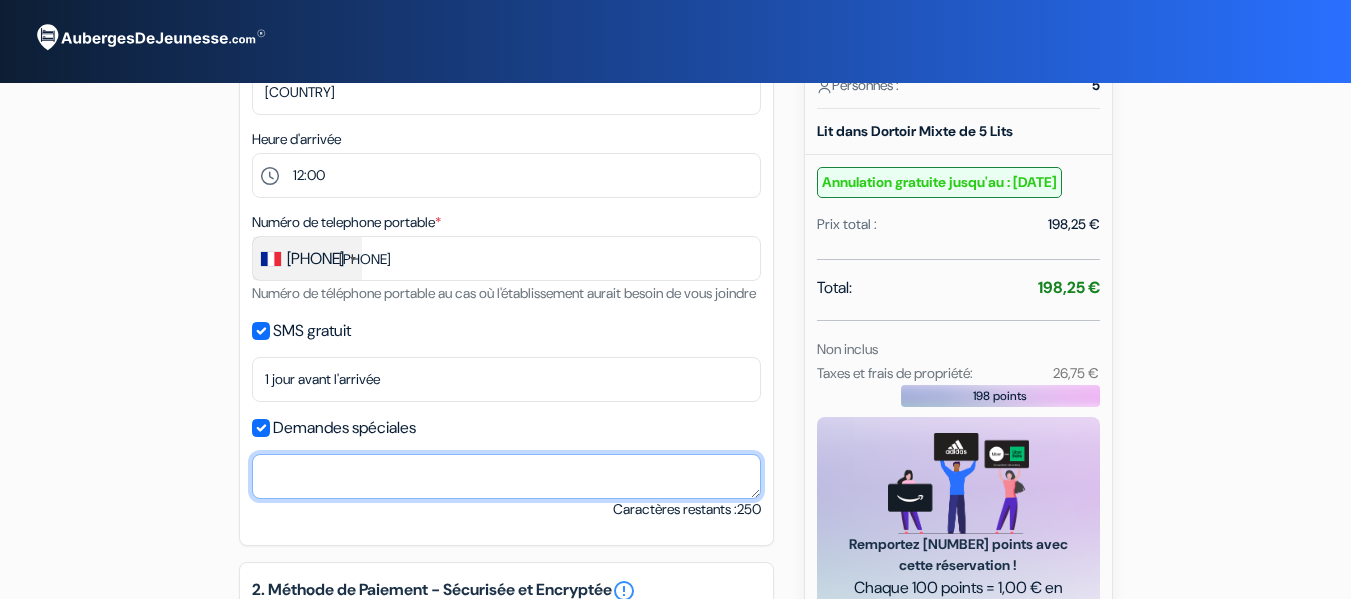 click at bounding box center (506, 476) 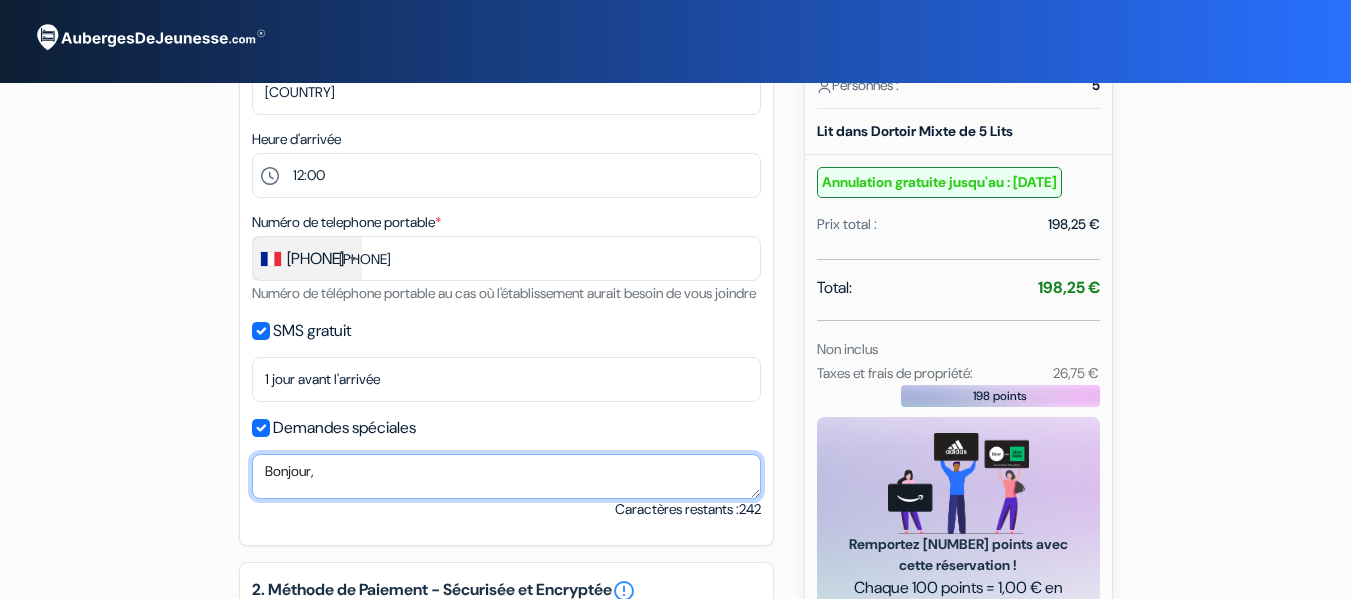 scroll, scrollTop: 3, scrollLeft: 0, axis: vertical 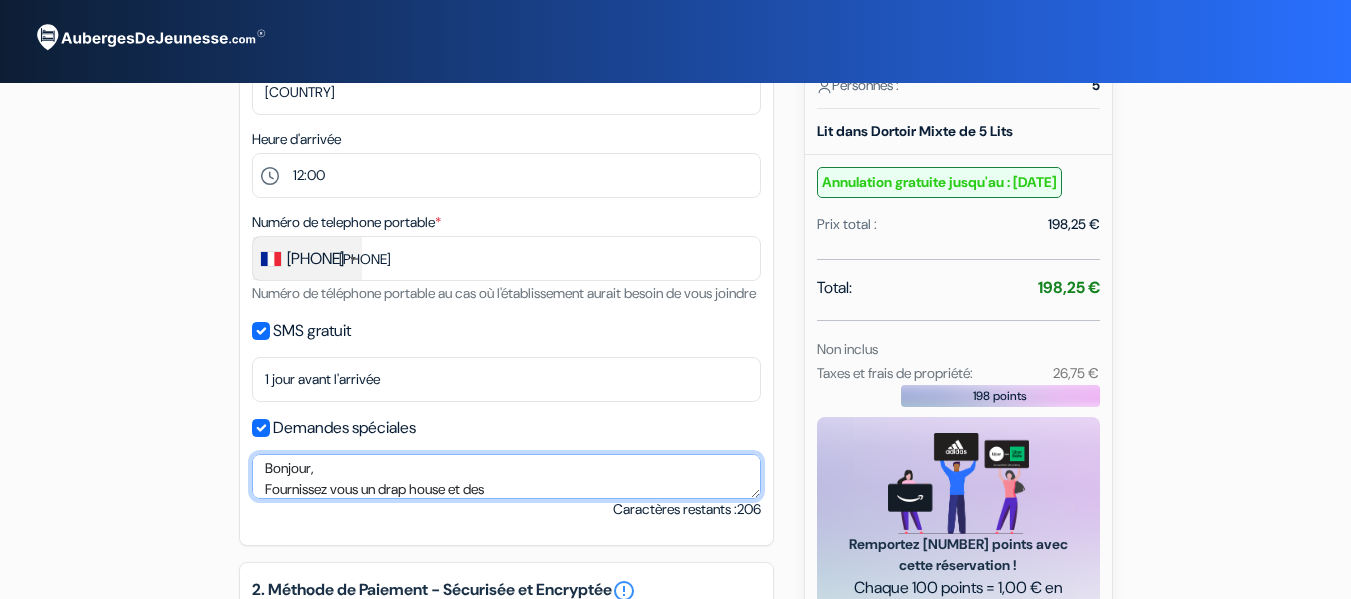 type on "Bonjour,
Fournissez vous un drap house et des" 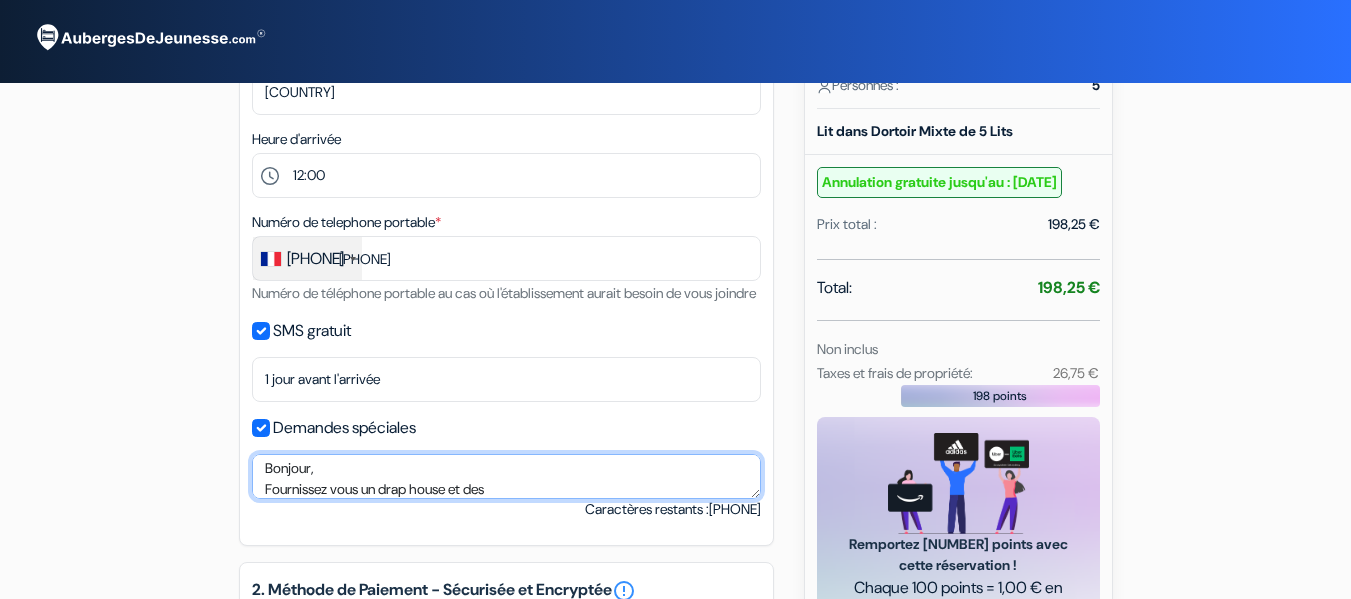 type on "[PHONE]" 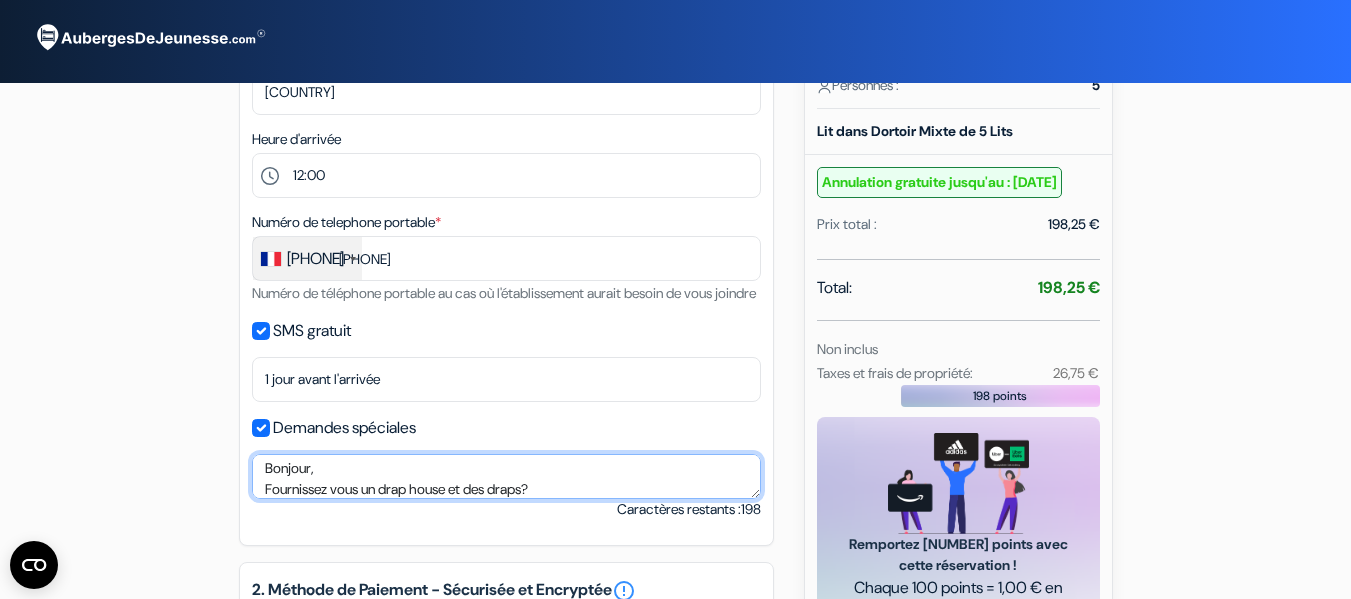 scroll, scrollTop: 24, scrollLeft: 0, axis: vertical 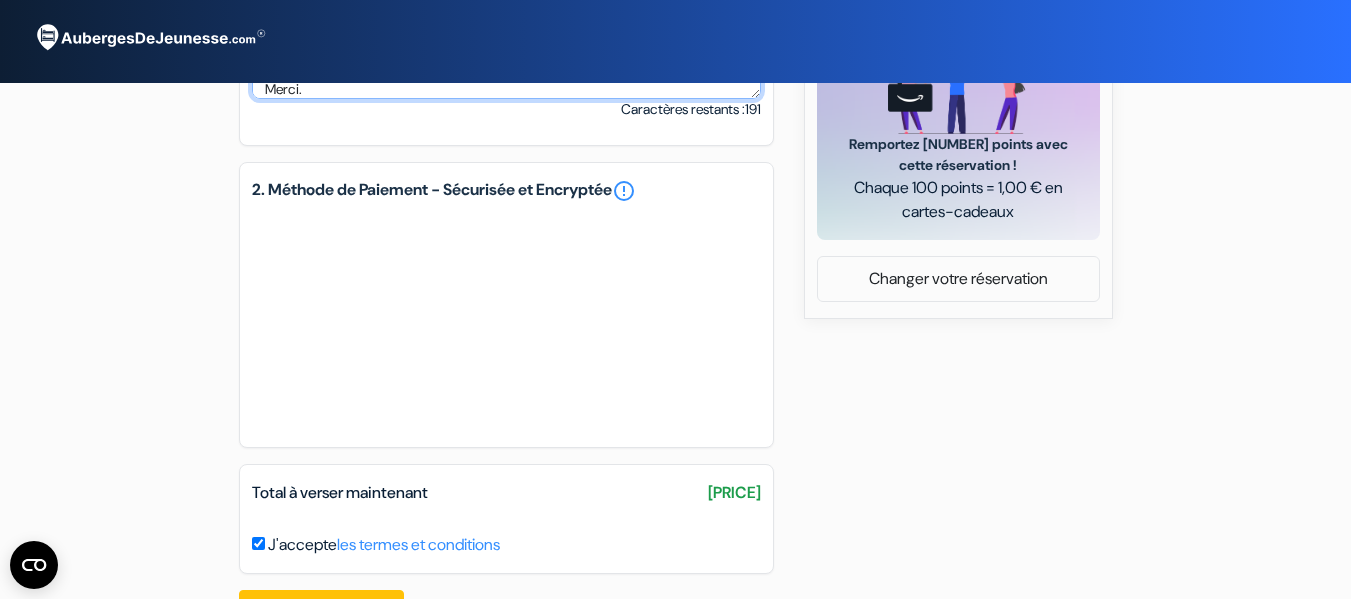 type on "Bonjour,
Fournissez vous un drap house et des draps?
Merci." 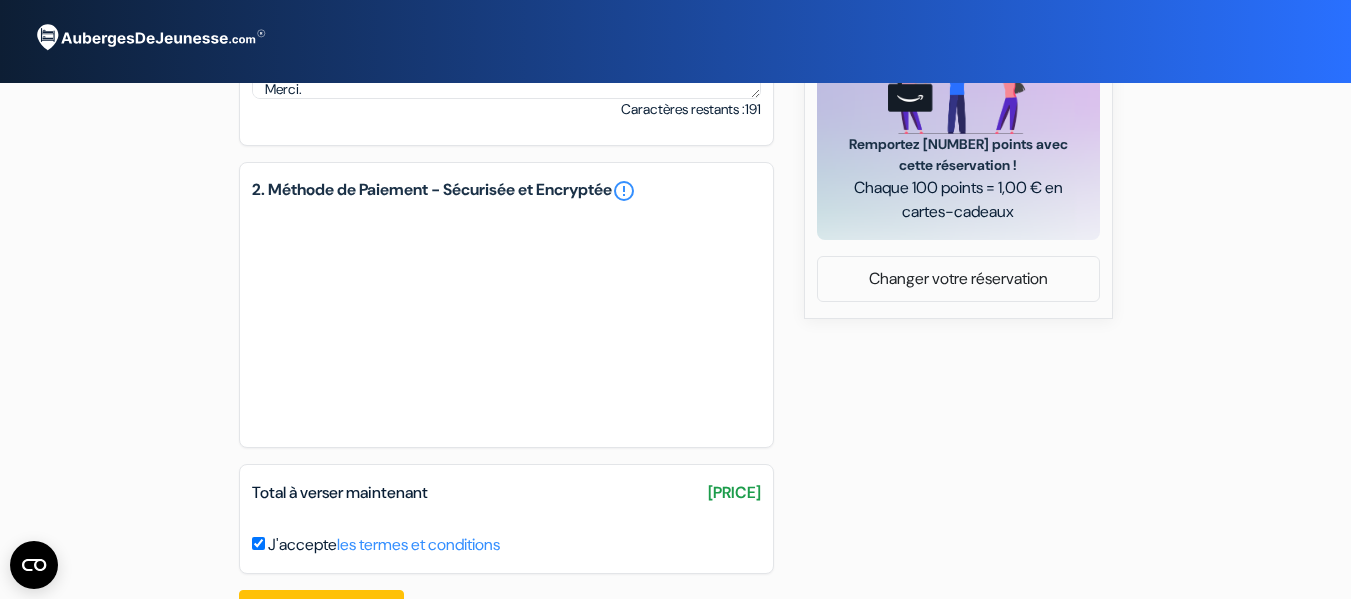 scroll, scrollTop: 889, scrollLeft: 0, axis: vertical 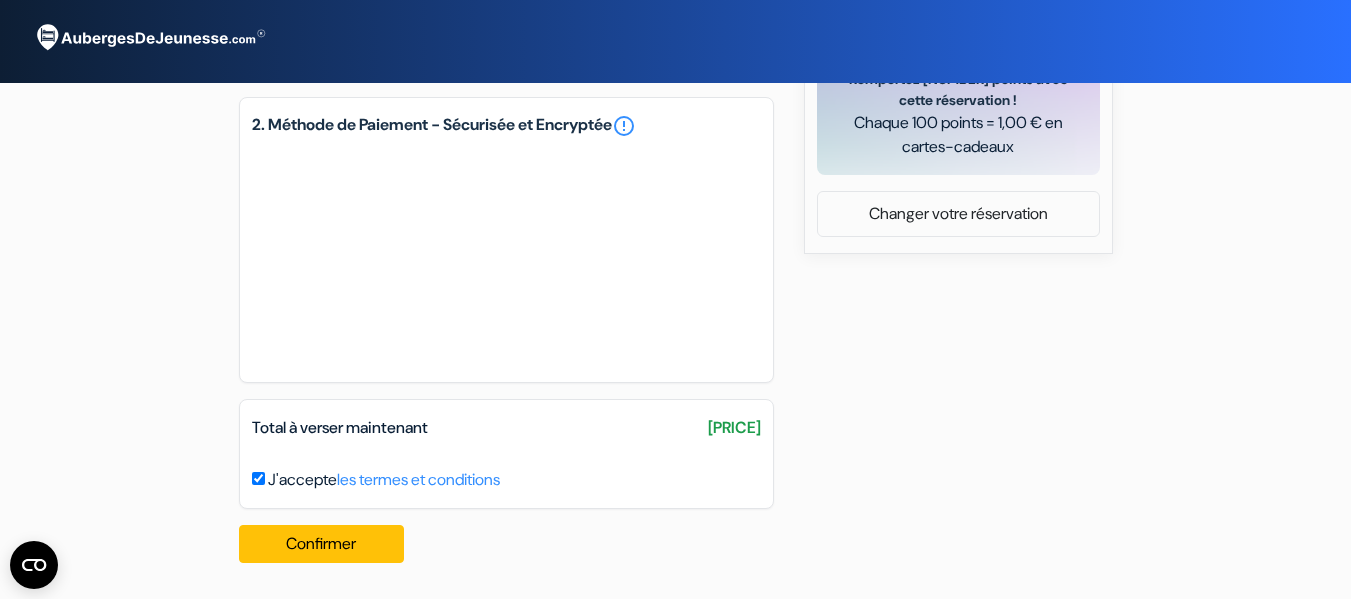 click on "Auberge Pagration
Damareos 75,
[CITY],
[COUNTRY]
Détails de l'établissement
X" at bounding box center (676, -90) 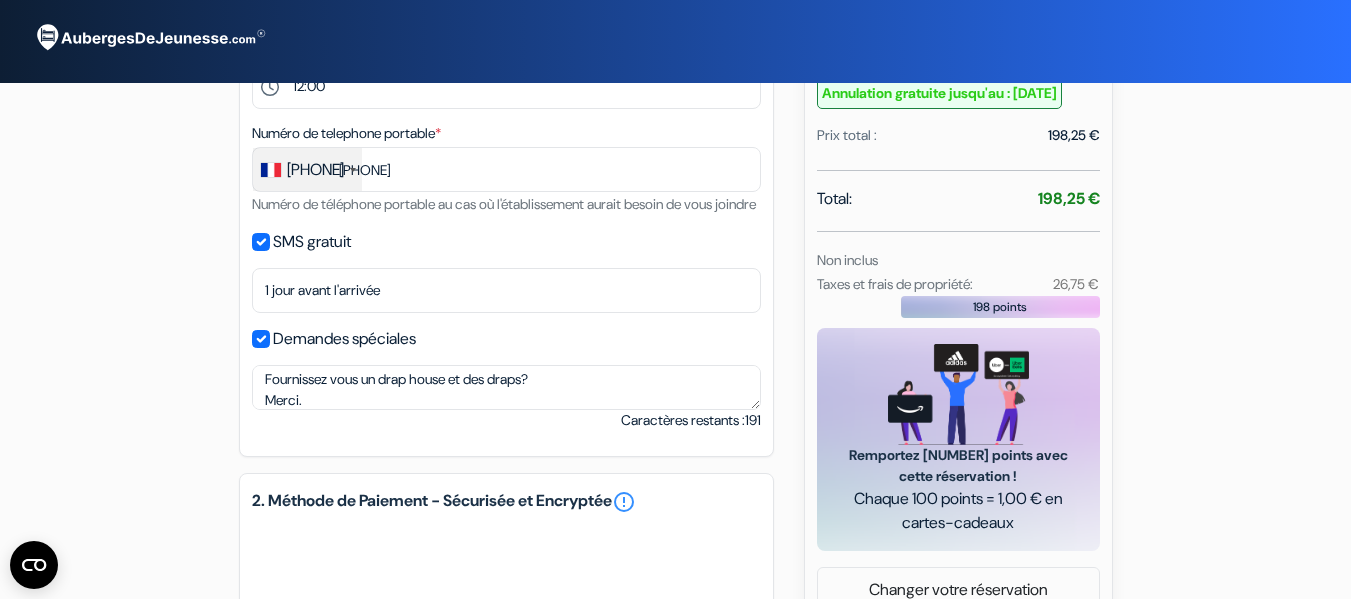 scroll, scrollTop: 0, scrollLeft: 0, axis: both 